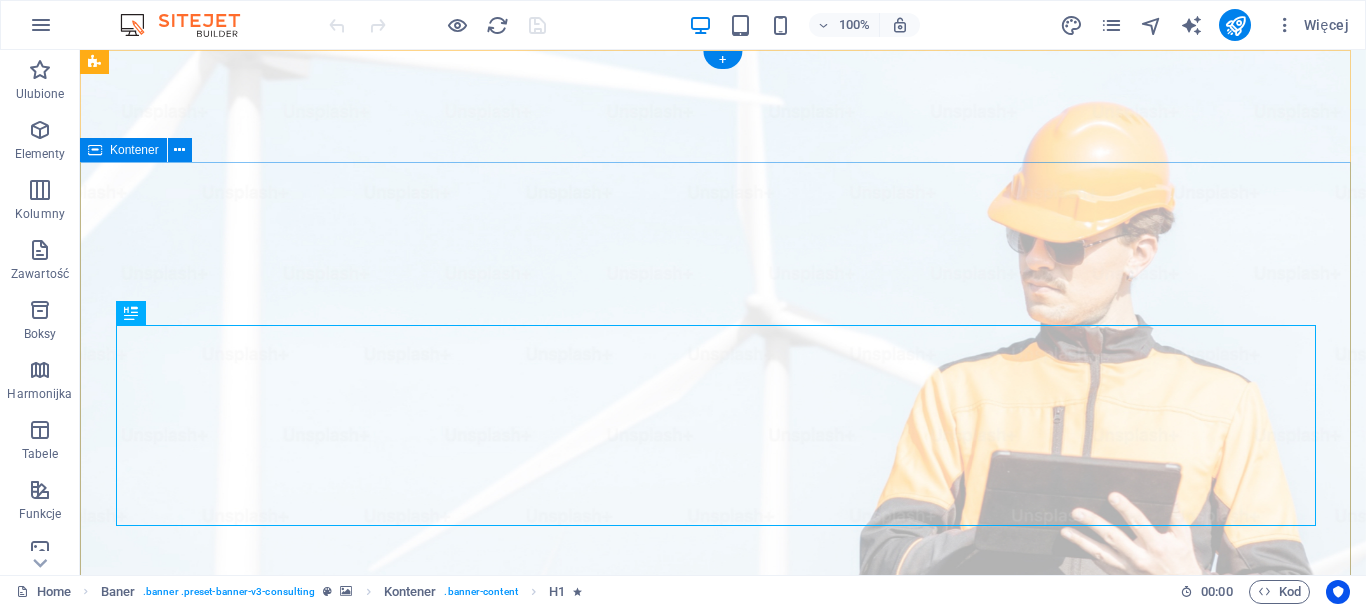 scroll, scrollTop: 0, scrollLeft: 0, axis: both 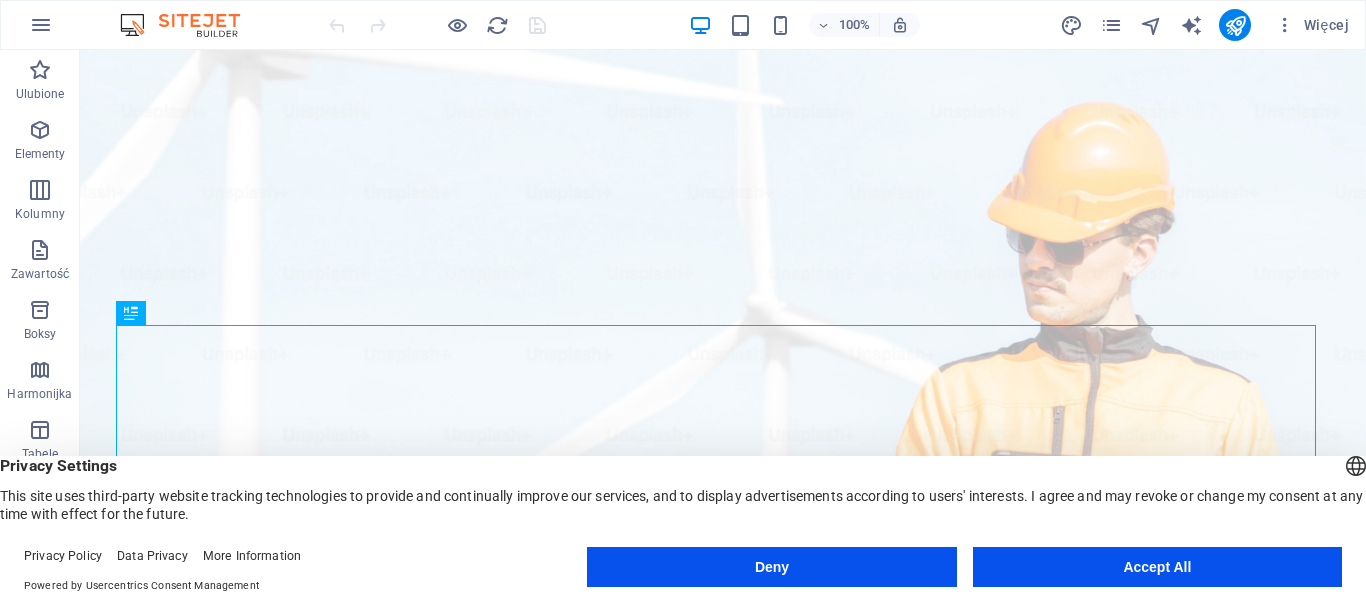 click on "Accept All" at bounding box center [1157, 567] 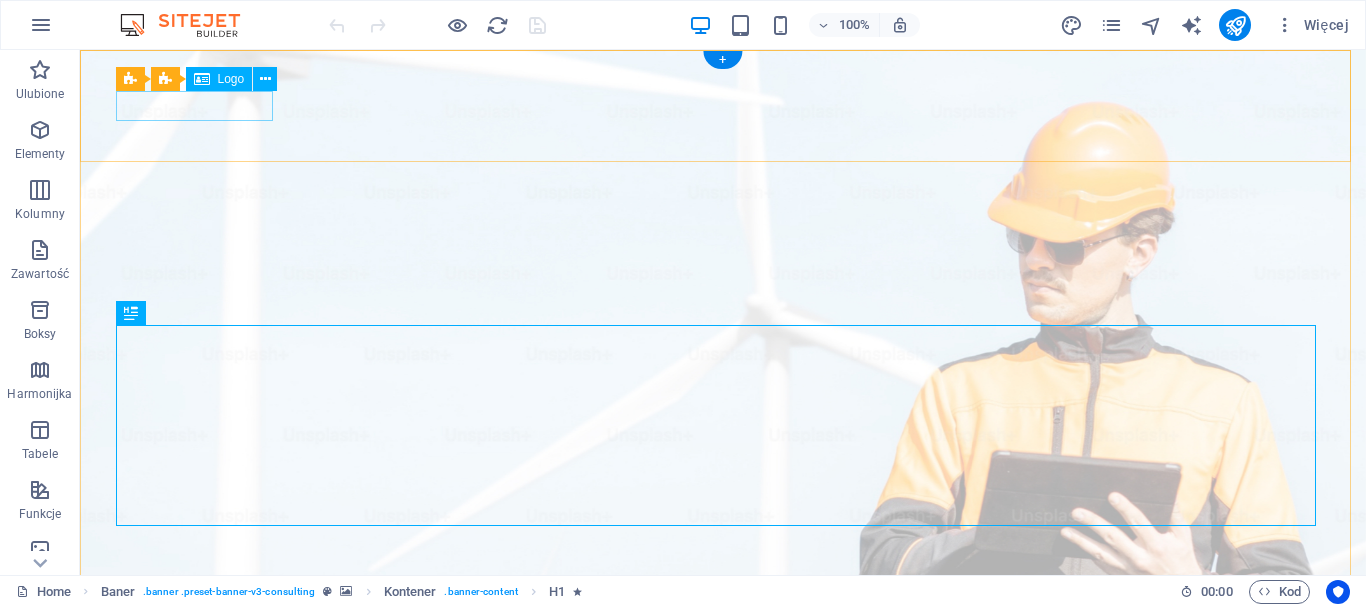 click at bounding box center (723, 997) 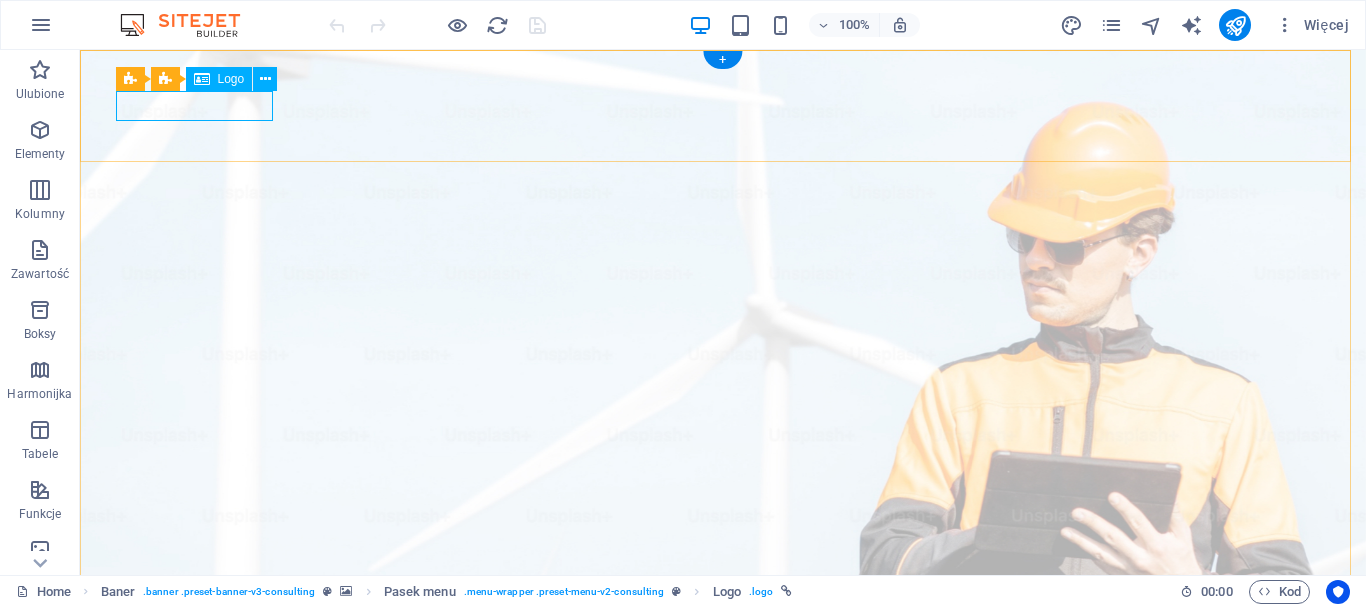 click at bounding box center (723, 997) 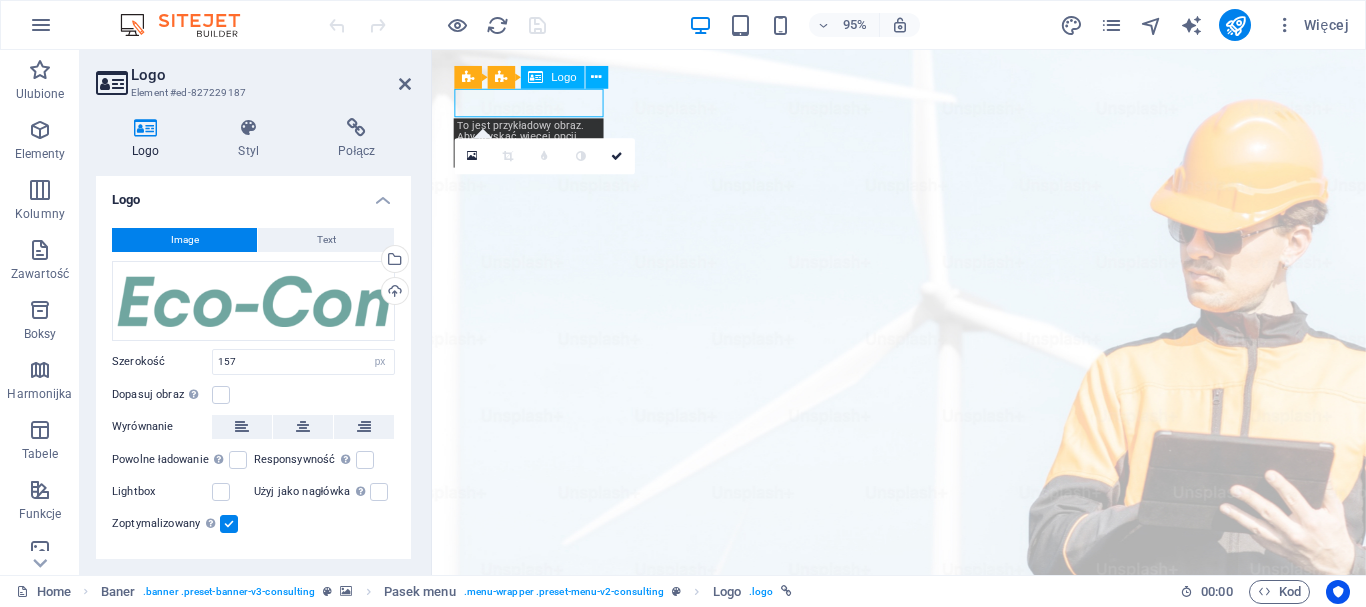 drag, startPoint x: 602, startPoint y: 106, endPoint x: 490, endPoint y: 106, distance: 112 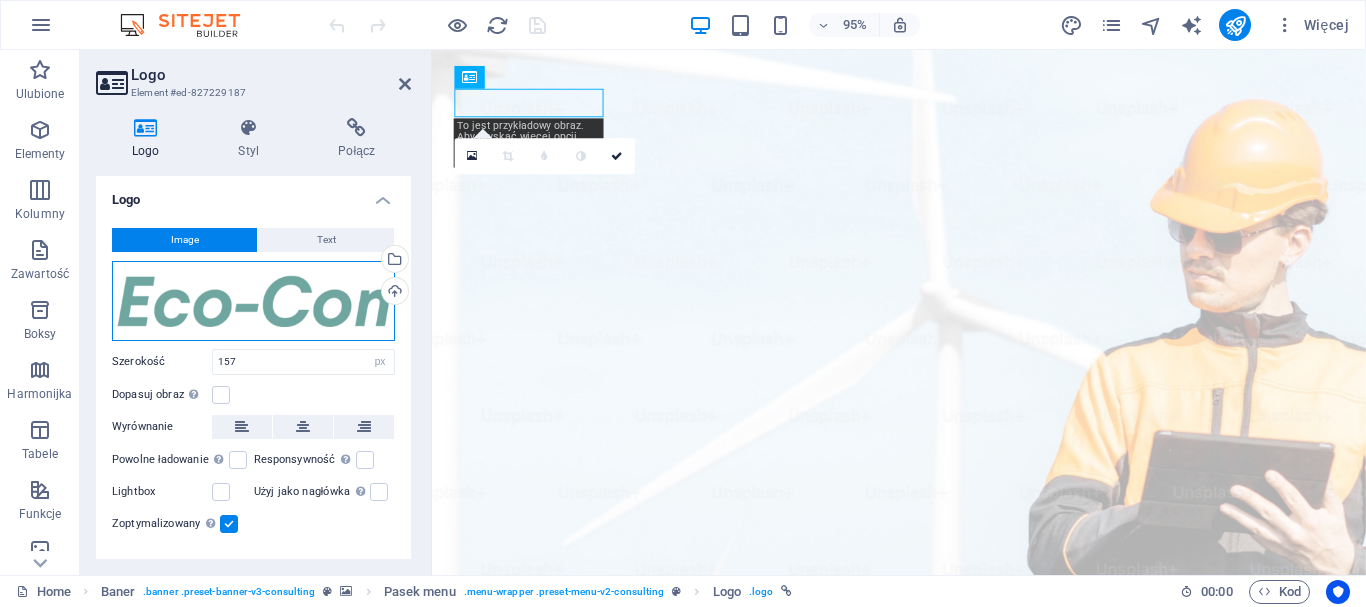 click on "Przeciągnij pliki tutaj, kliknij, aby wybrać pliki lub wybierz pliki z Plików lub naszych bezpłatnych zdjęć i filmów" at bounding box center [253, 301] 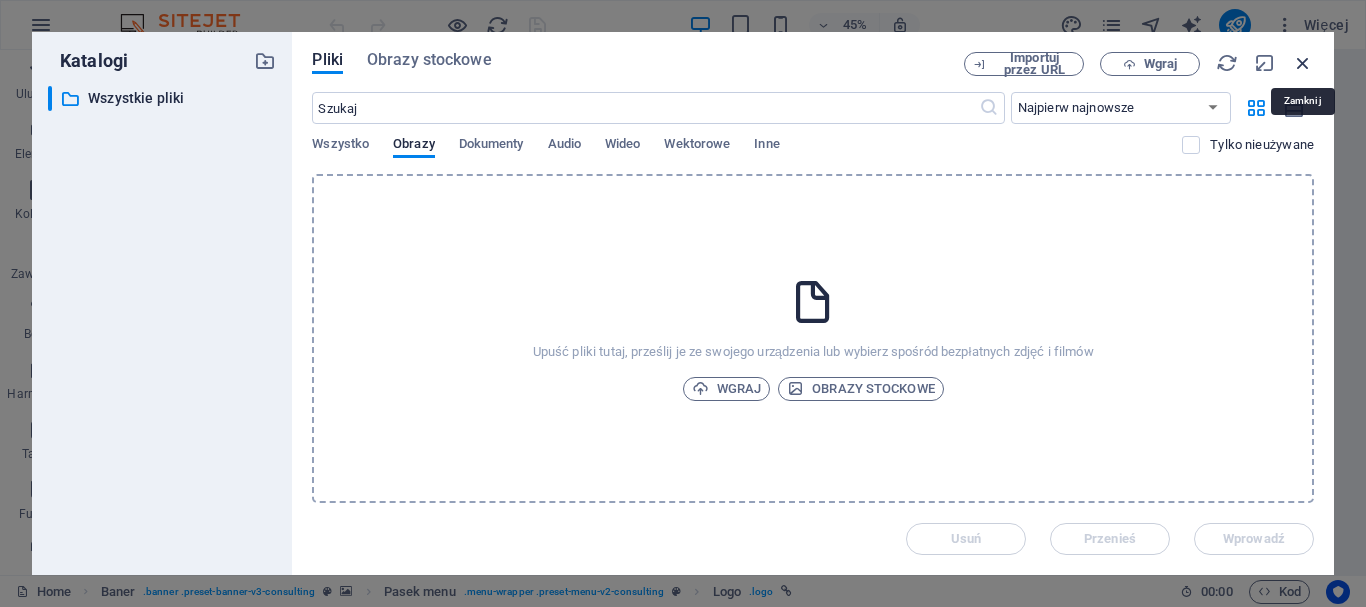 click at bounding box center [1303, 63] 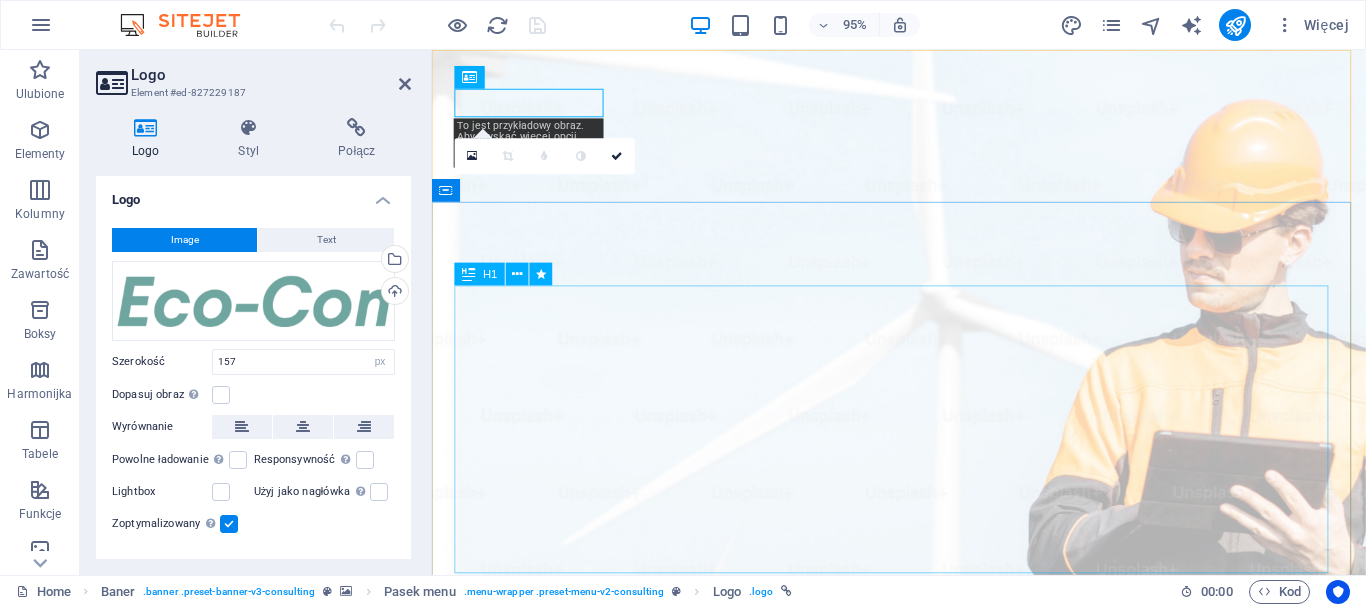 click on "Elevate Your Business With Sustainable Energy And Strategic Consulting" at bounding box center (923, 1291) 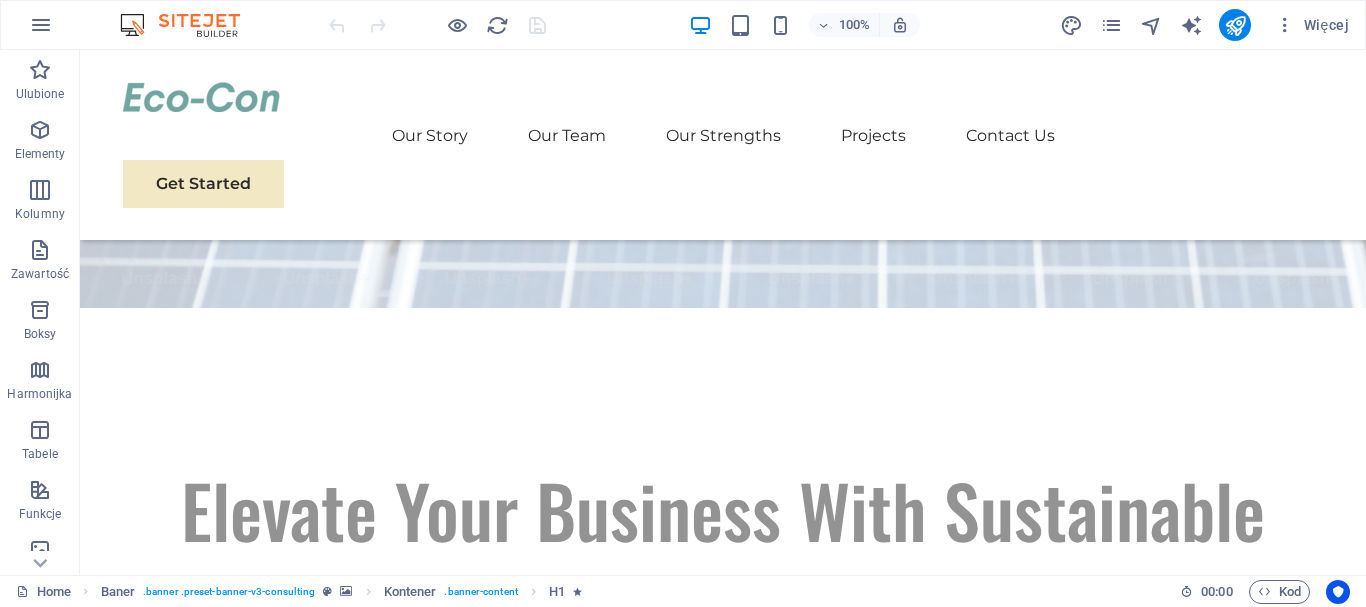 scroll, scrollTop: 663, scrollLeft: 0, axis: vertical 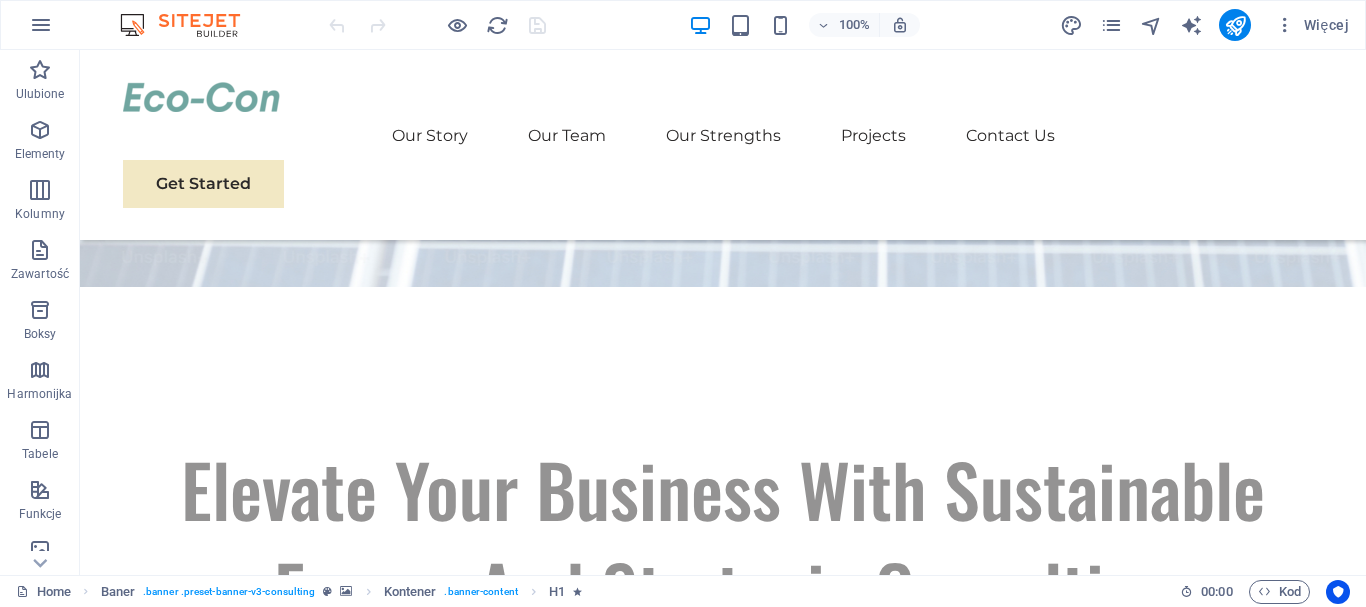 drag, startPoint x: 164, startPoint y: 373, endPoint x: 1088, endPoint y: 406, distance: 924.5891 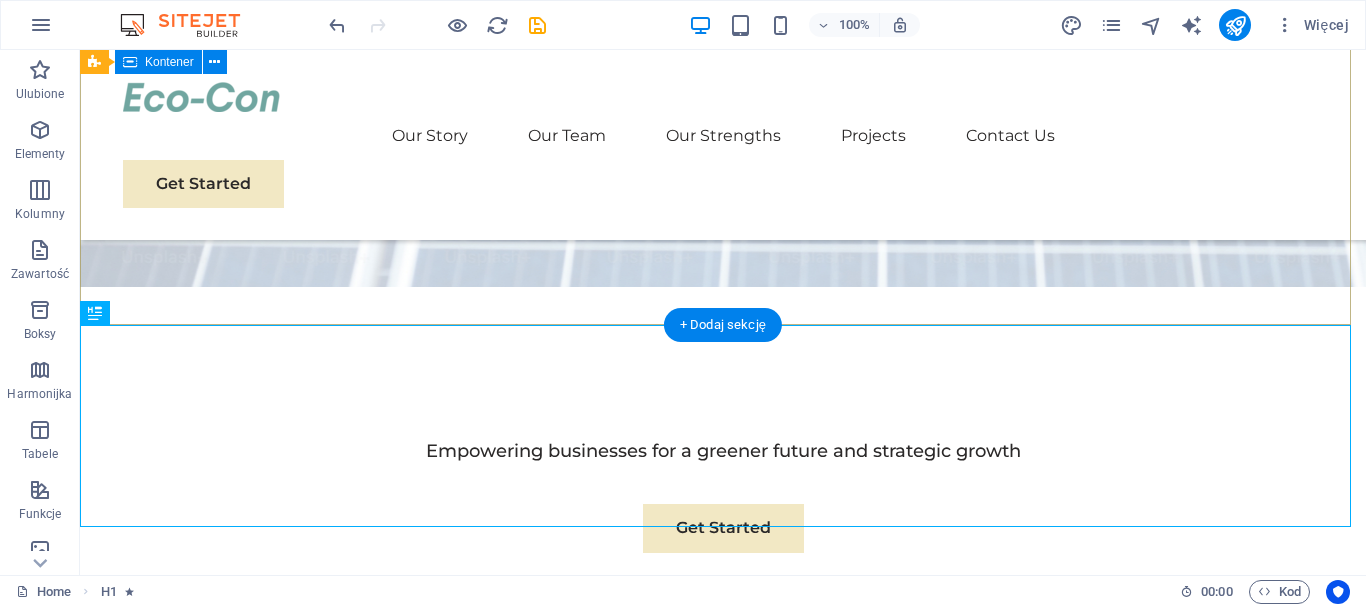 scroll, scrollTop: 0, scrollLeft: 0, axis: both 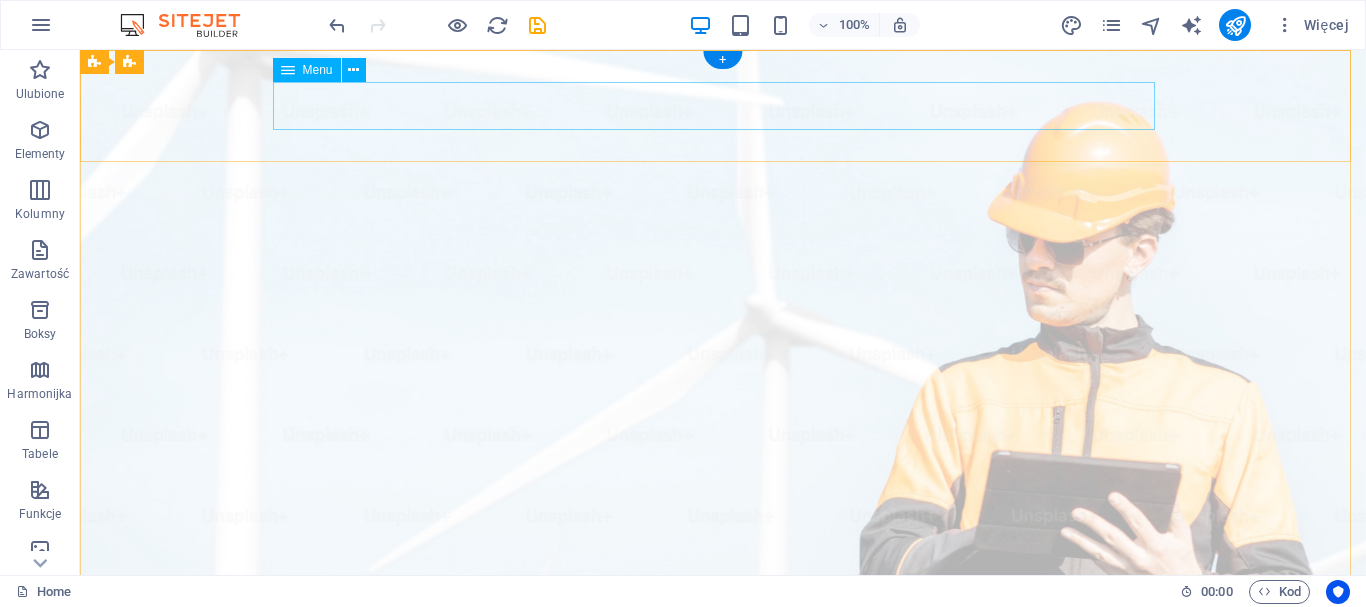 click on "Our Story Our Team Our Strengths Projects Contact Us" at bounding box center [723, 1036] 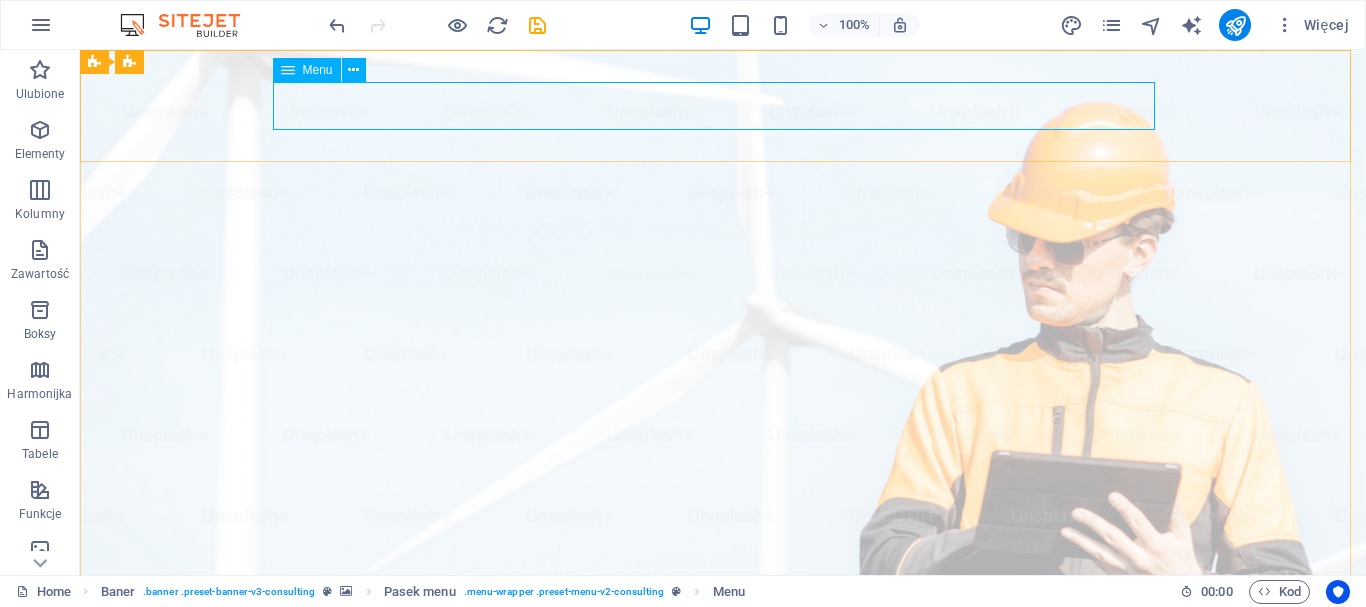 click at bounding box center (288, 70) 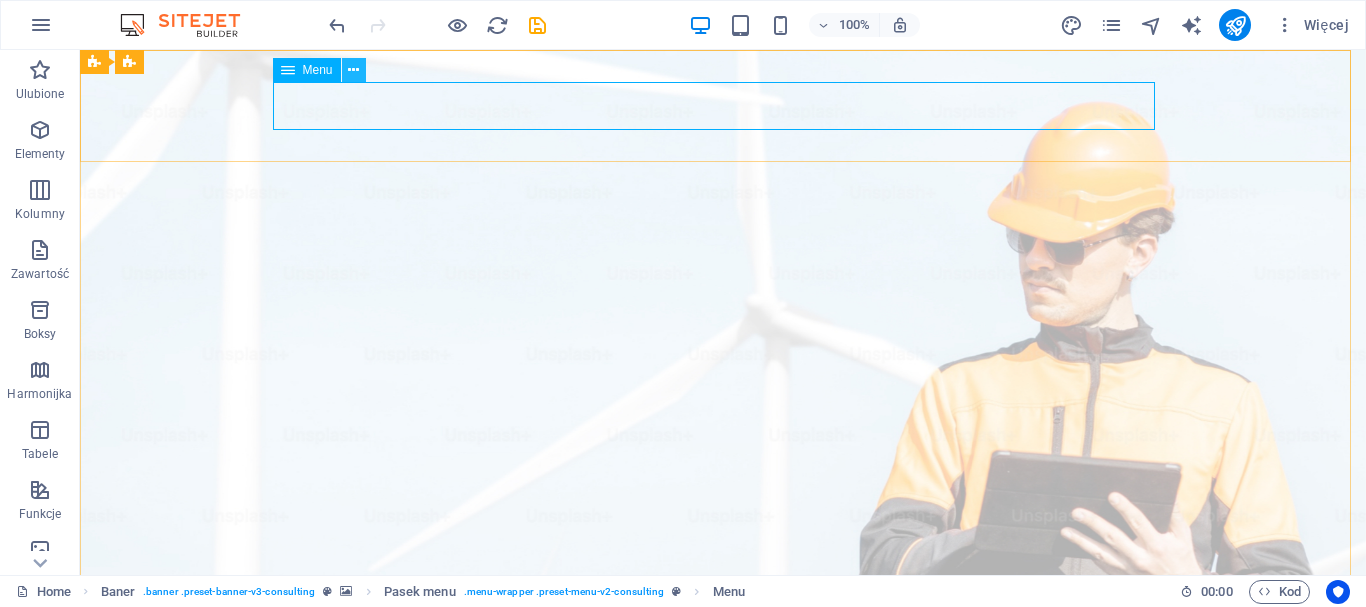 click at bounding box center [354, 70] 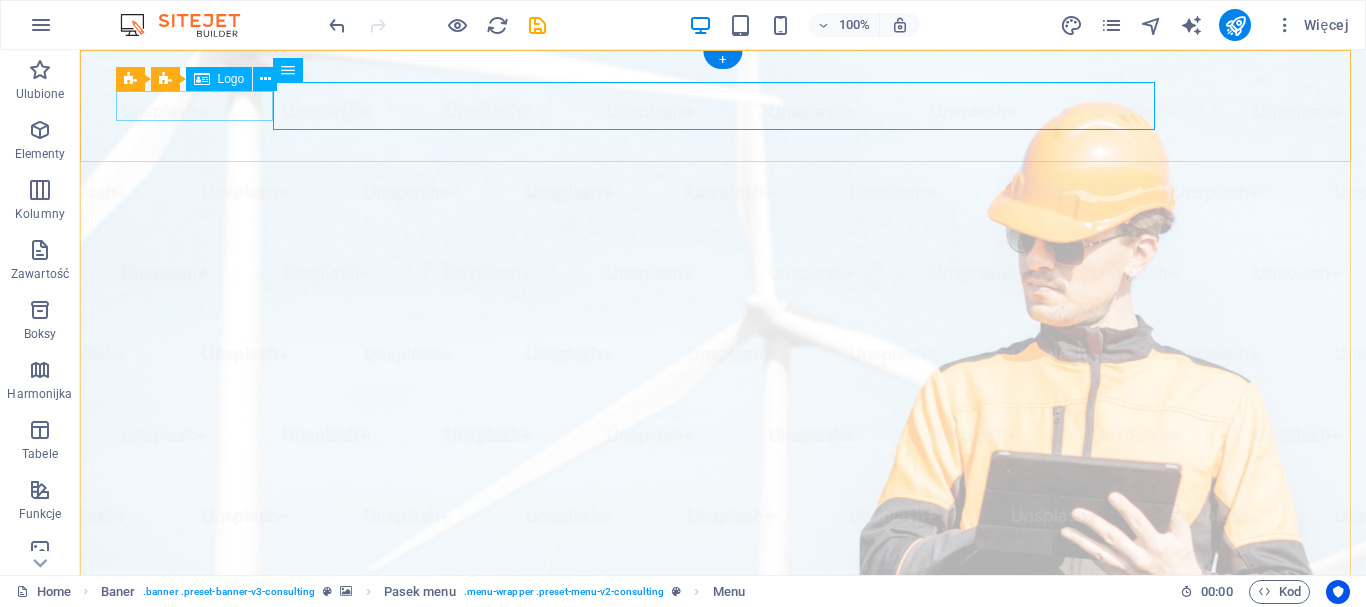click at bounding box center [723, 997] 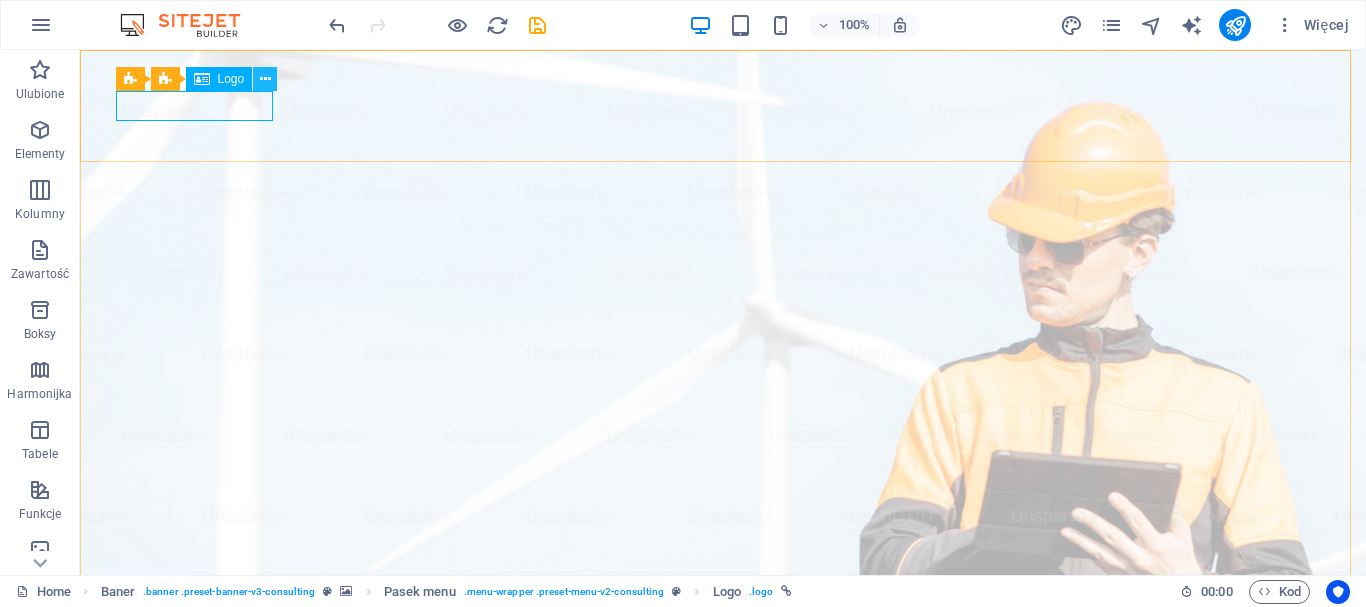 click at bounding box center [265, 79] 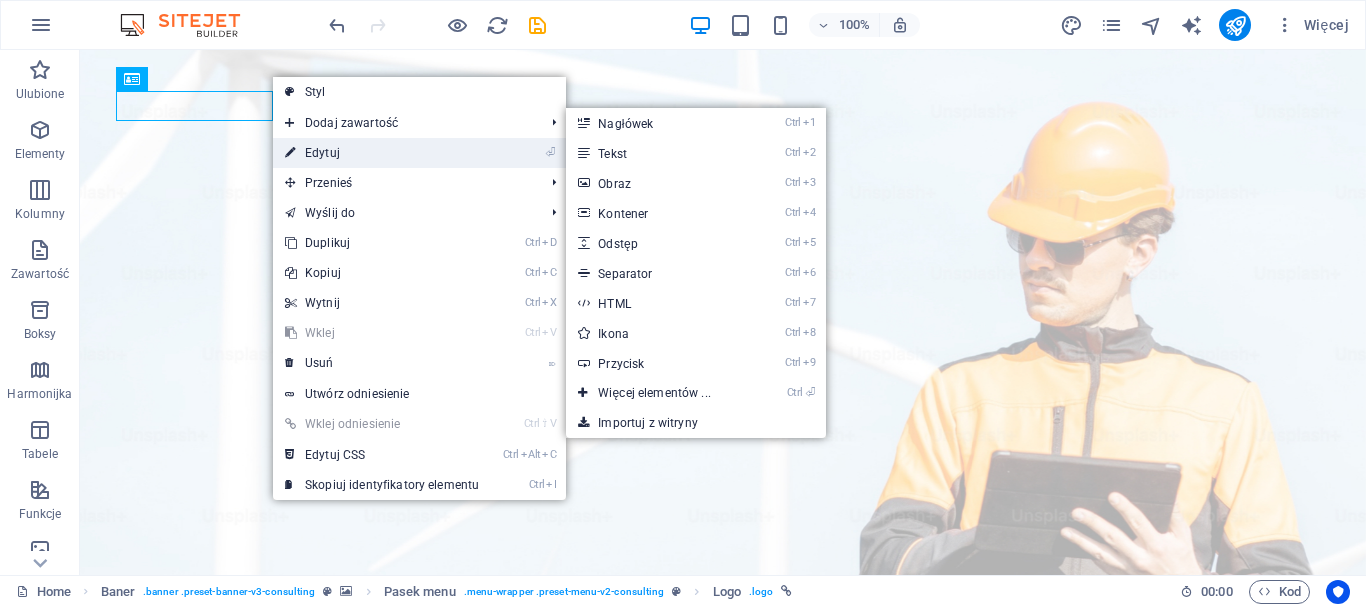 click on "⏎  Edytuj" at bounding box center (382, 153) 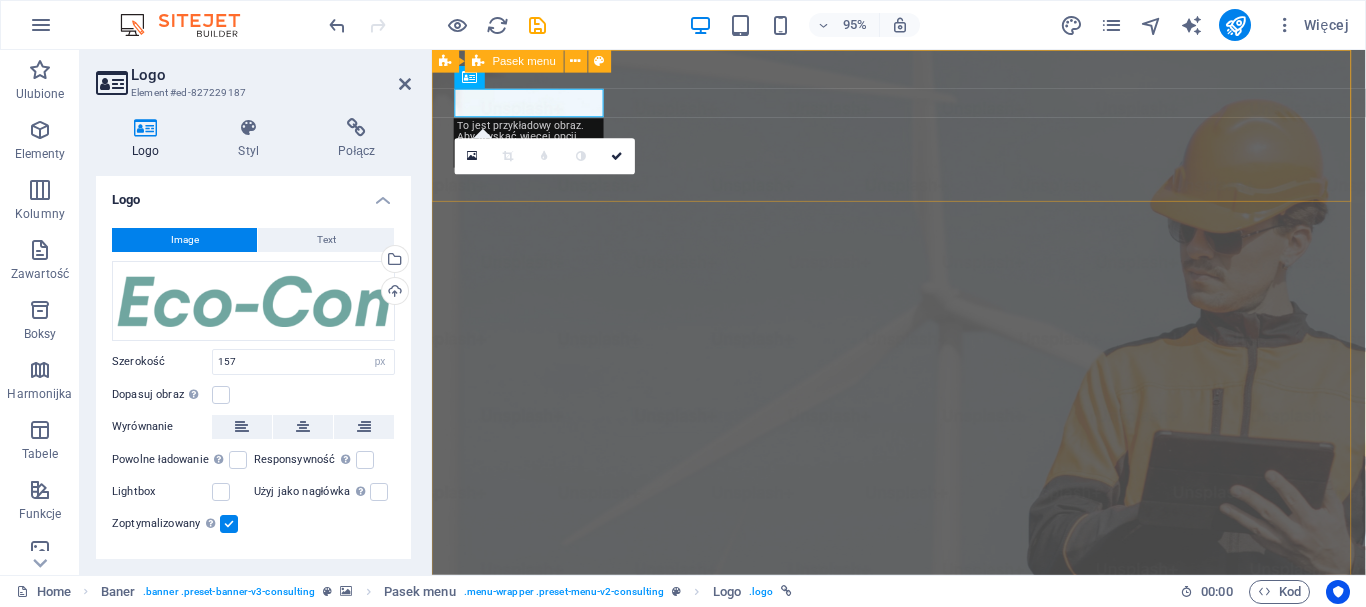 click on "Our Story Our Team Our Strengths Projects Contact Us Get Started" at bounding box center (923, 1045) 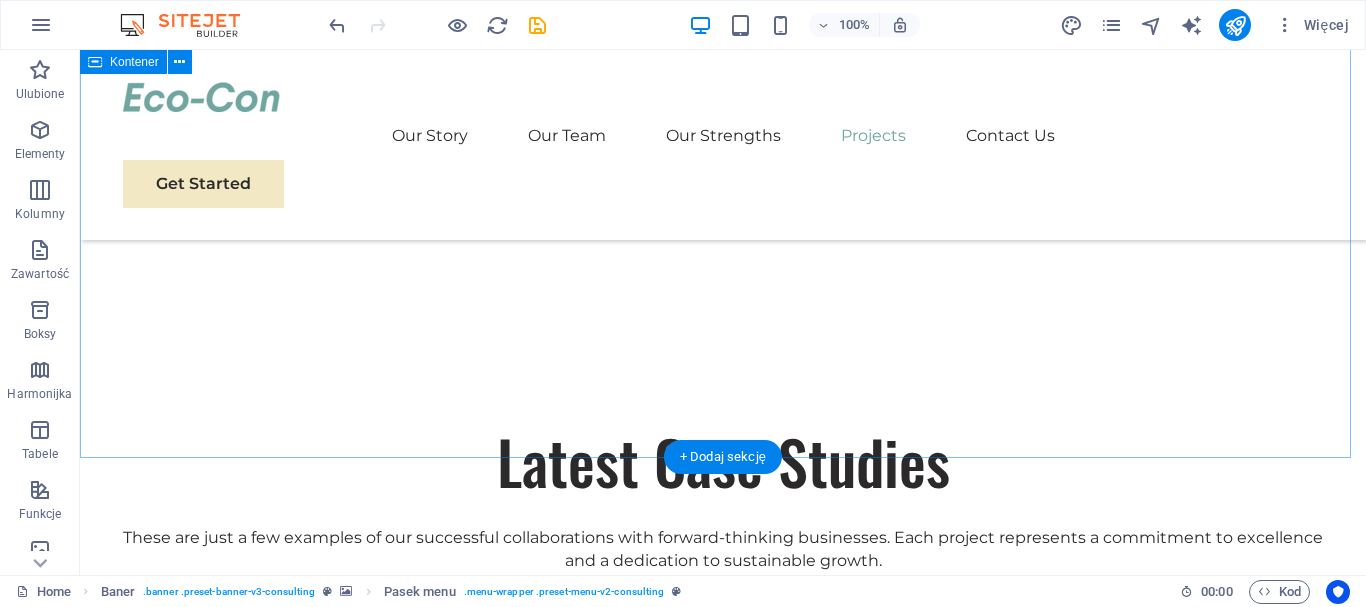 scroll, scrollTop: 6500, scrollLeft: 0, axis: vertical 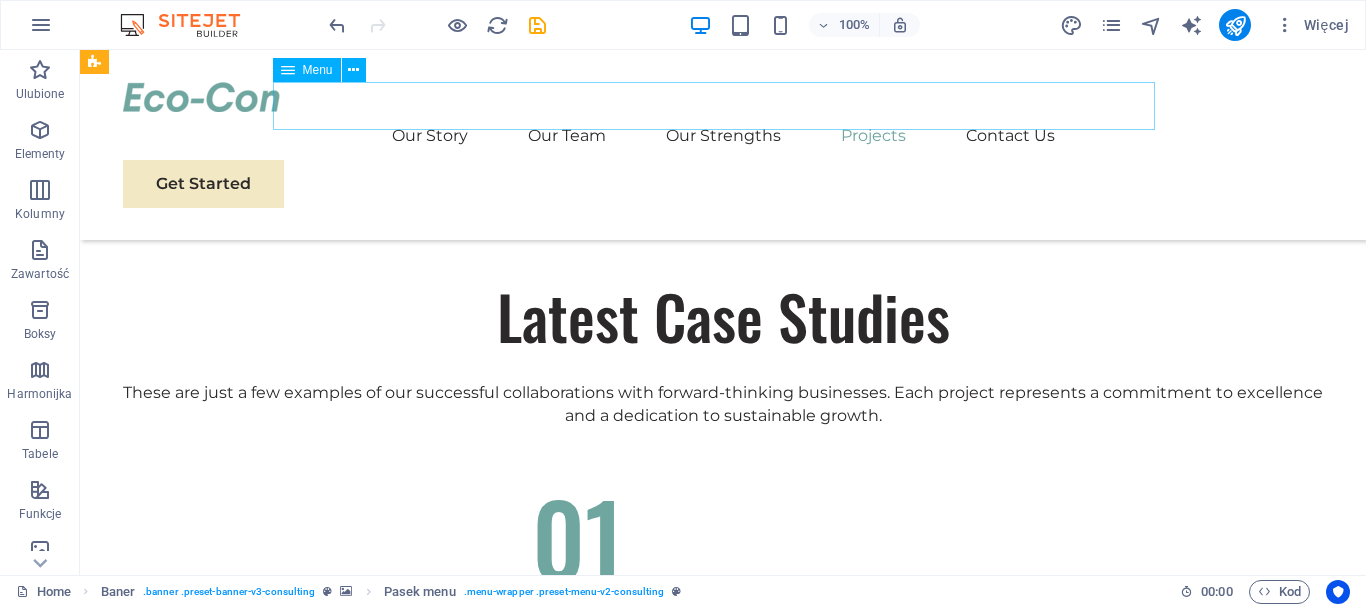 click on "Our Story Our Team Our Strengths Projects Contact Us" at bounding box center [723, 136] 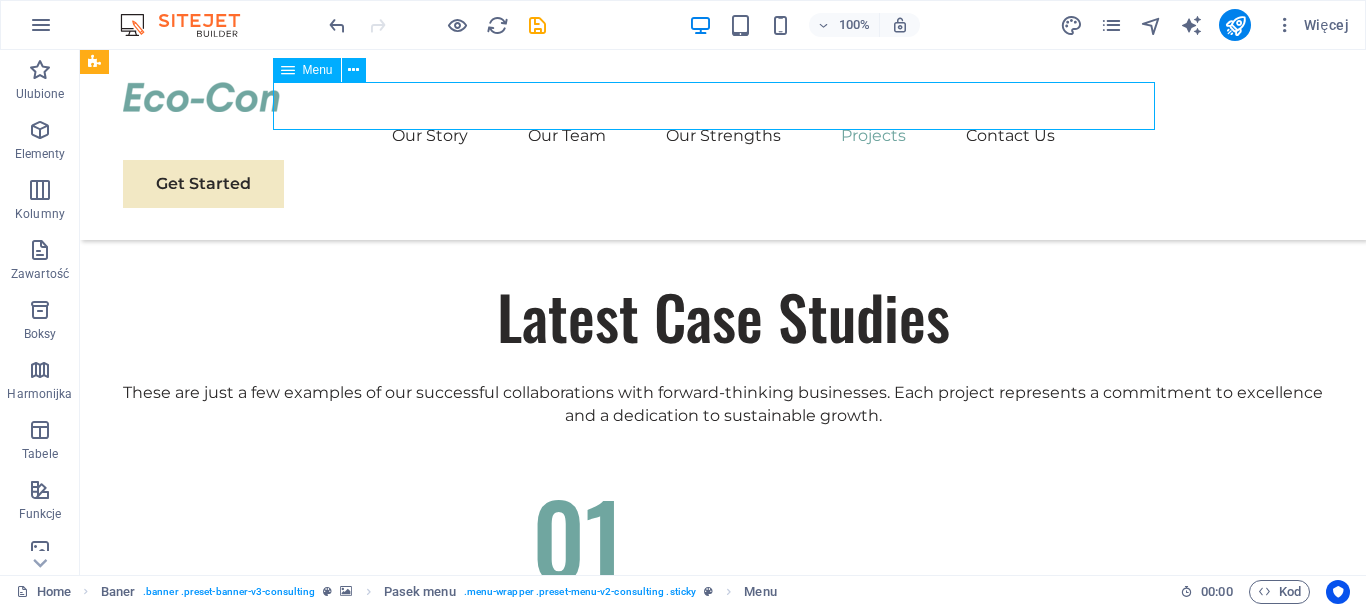 click on "Our Story Our Team Our Strengths Projects Contact Us" at bounding box center [723, 136] 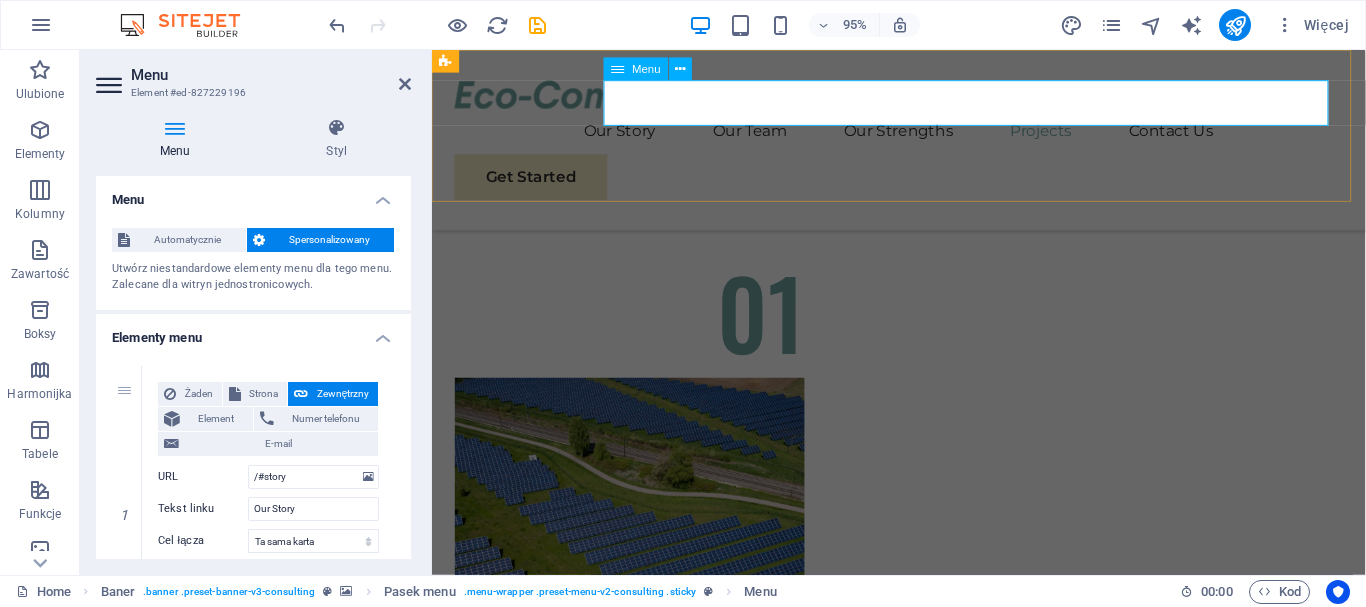 click on "Our Story Our Team Our Strengths Projects Contact Us" at bounding box center [923, 136] 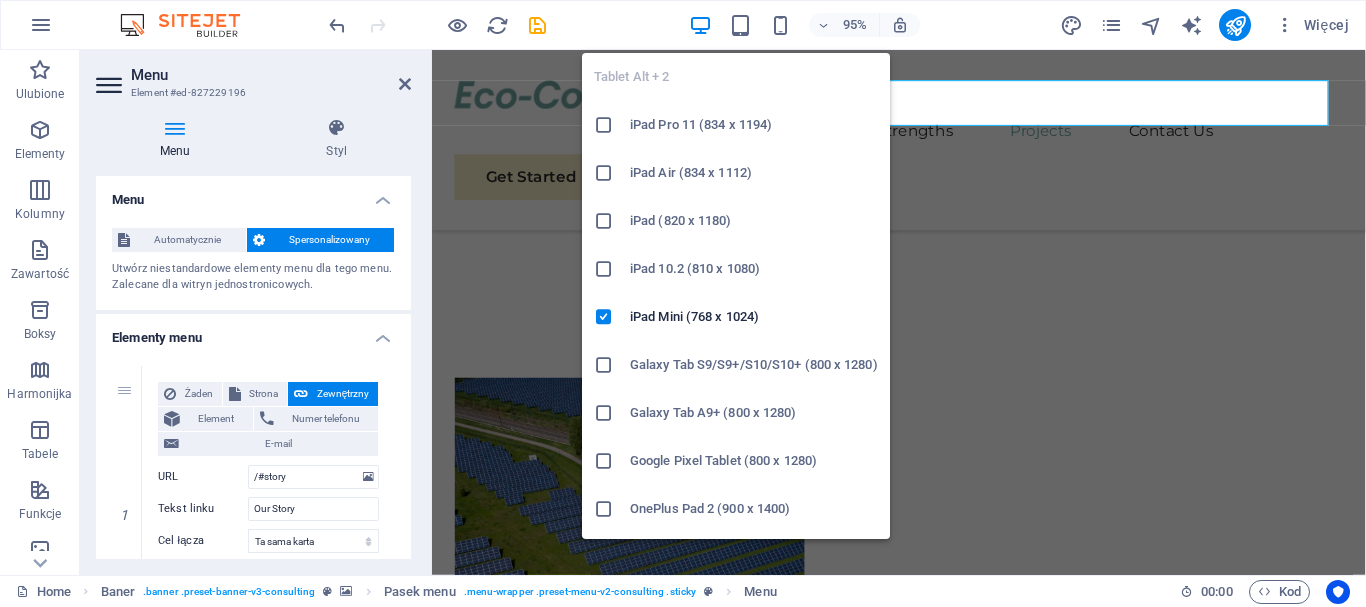 click at bounding box center (604, 365) 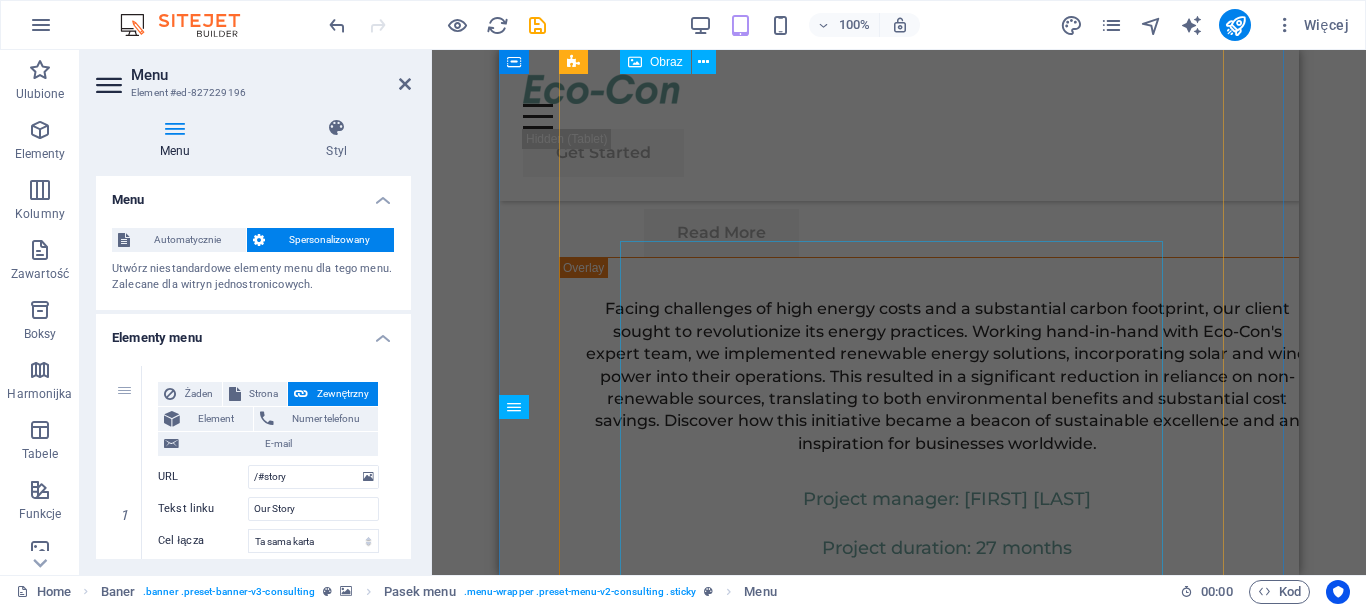 scroll, scrollTop: 6436, scrollLeft: 0, axis: vertical 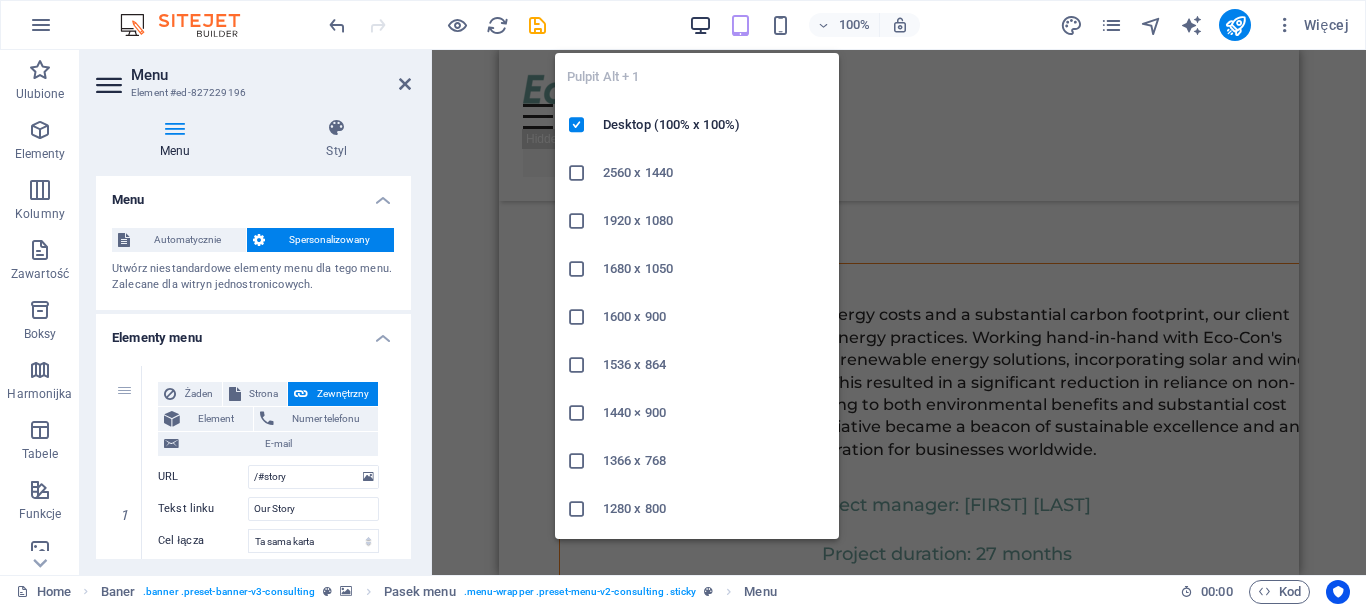 click on "Pulpit Alt + 1 Desktop (100% x 100%) 2560 x 1440 1920 x 1080 1680 x 1050 1600 x 900 1536 x 864 1440 × 900 1366 x 768 1280 x 800 1280 x 720 iPad Pro 12.9/13 (1024 x 1366) Galaxy Tab S9/S10 Ultra (1024 x 1366)" at bounding box center (697, 288) 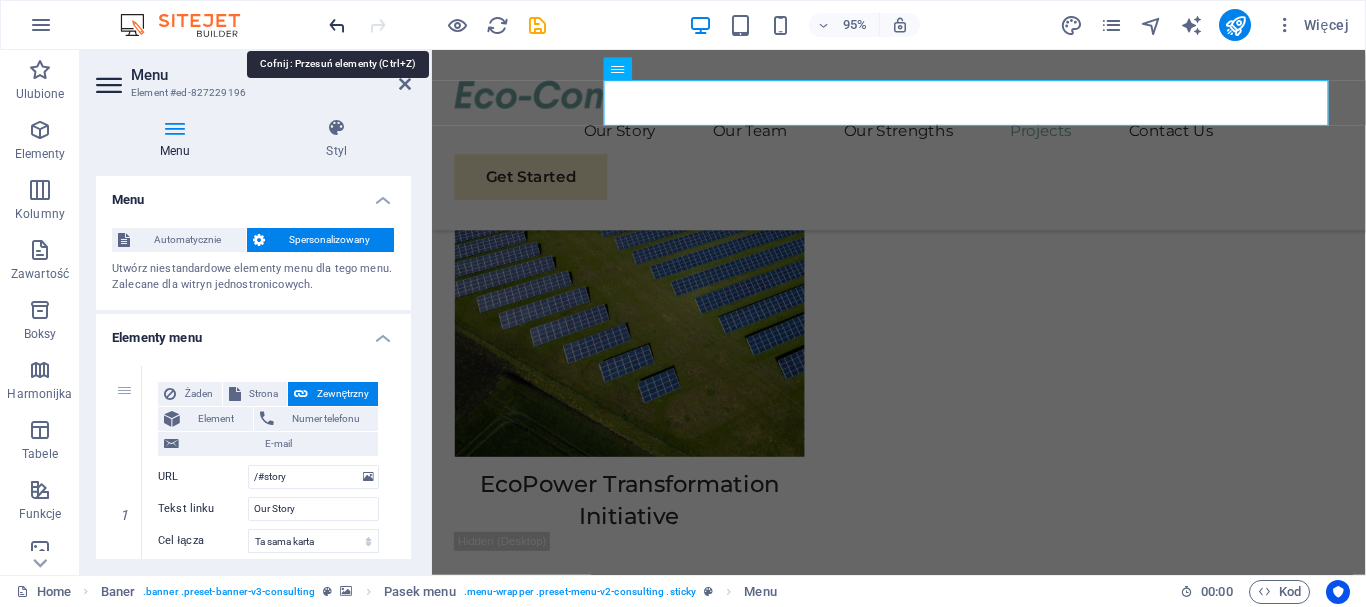 click at bounding box center [337, 25] 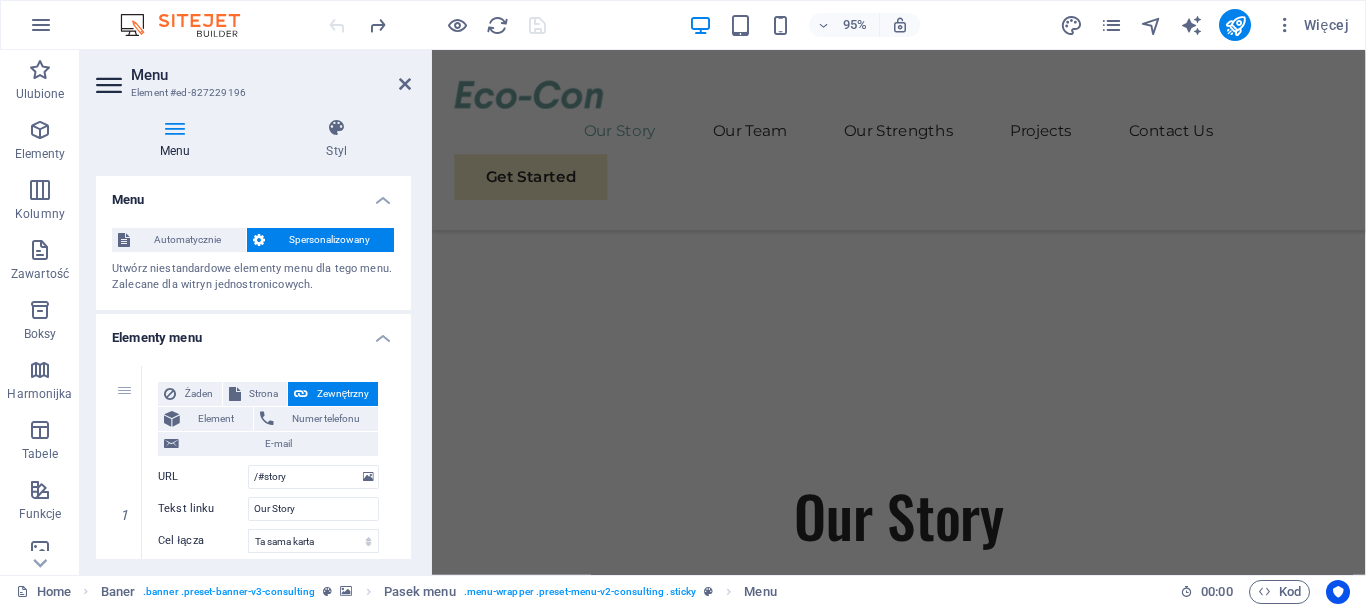 scroll, scrollTop: 123, scrollLeft: 0, axis: vertical 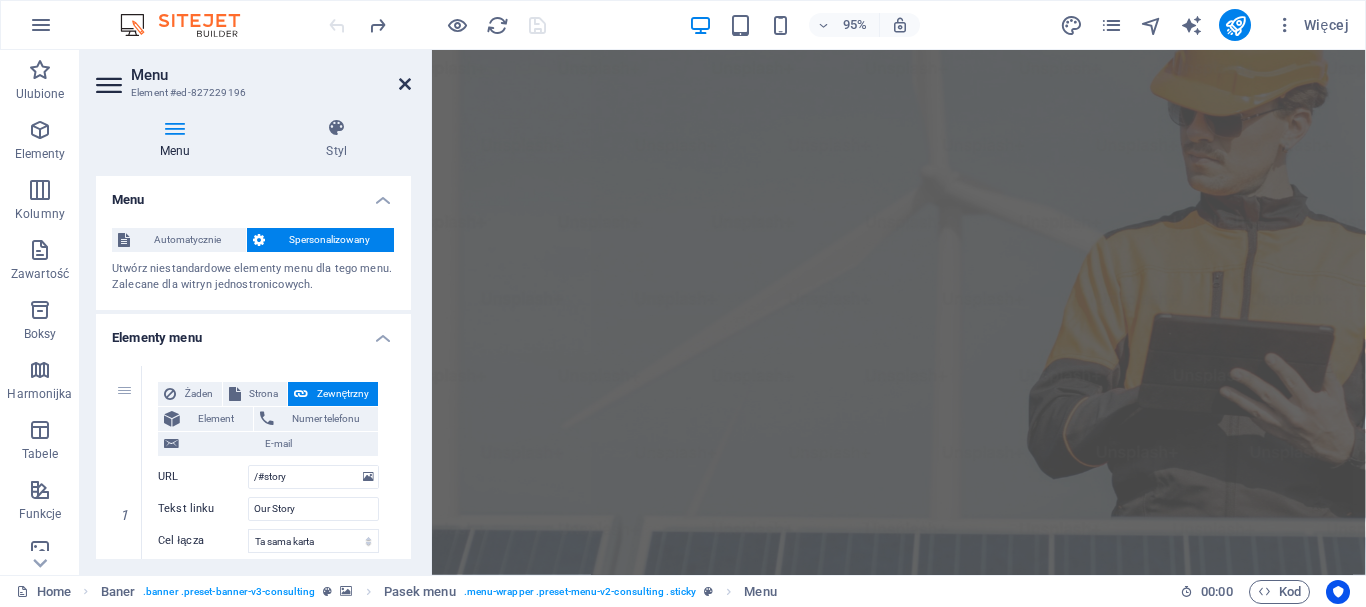 click at bounding box center [405, 84] 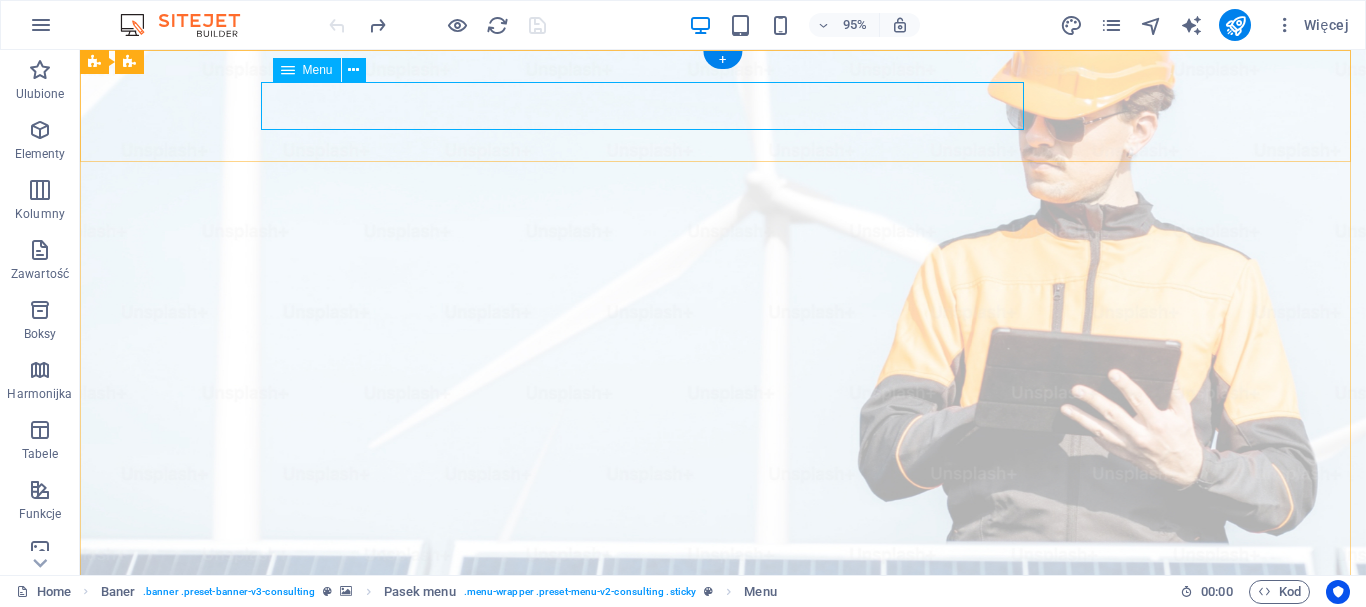 scroll, scrollTop: 0, scrollLeft: 0, axis: both 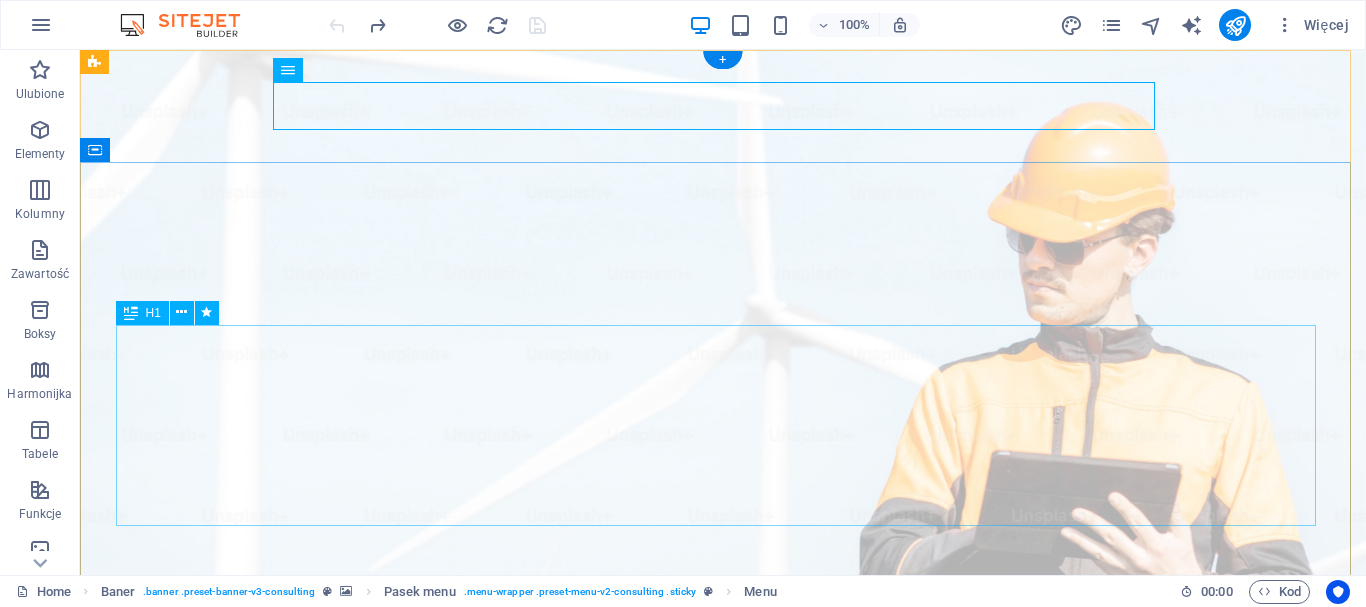 click on "Elevate Your Business With Sustainable Energy And Strategic Consulting" at bounding box center [723, 1241] 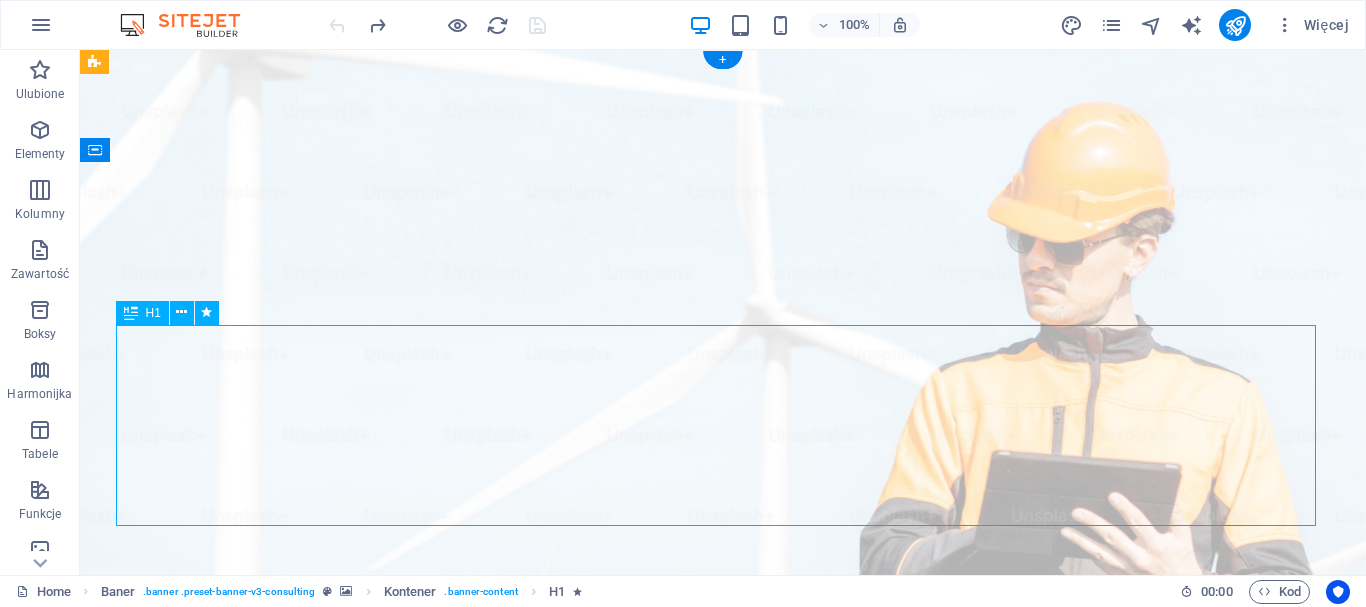 click on "Elevate Your Business With Sustainable Energy And Strategic Consulting" at bounding box center (723, 1241) 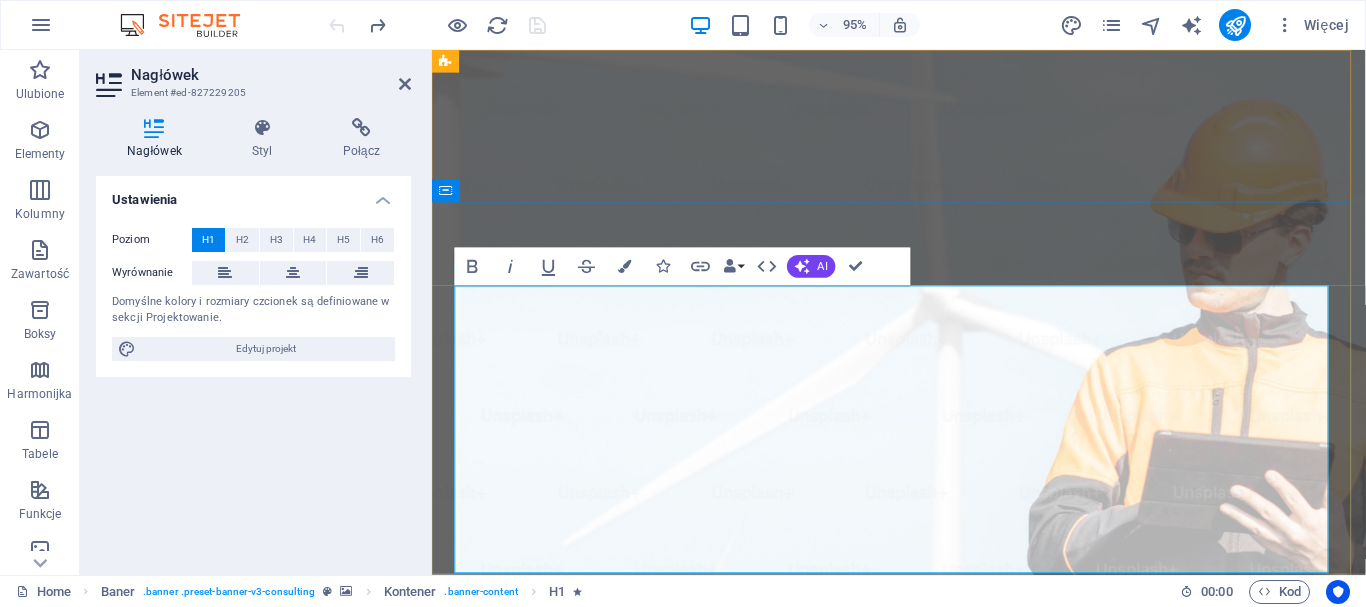 type 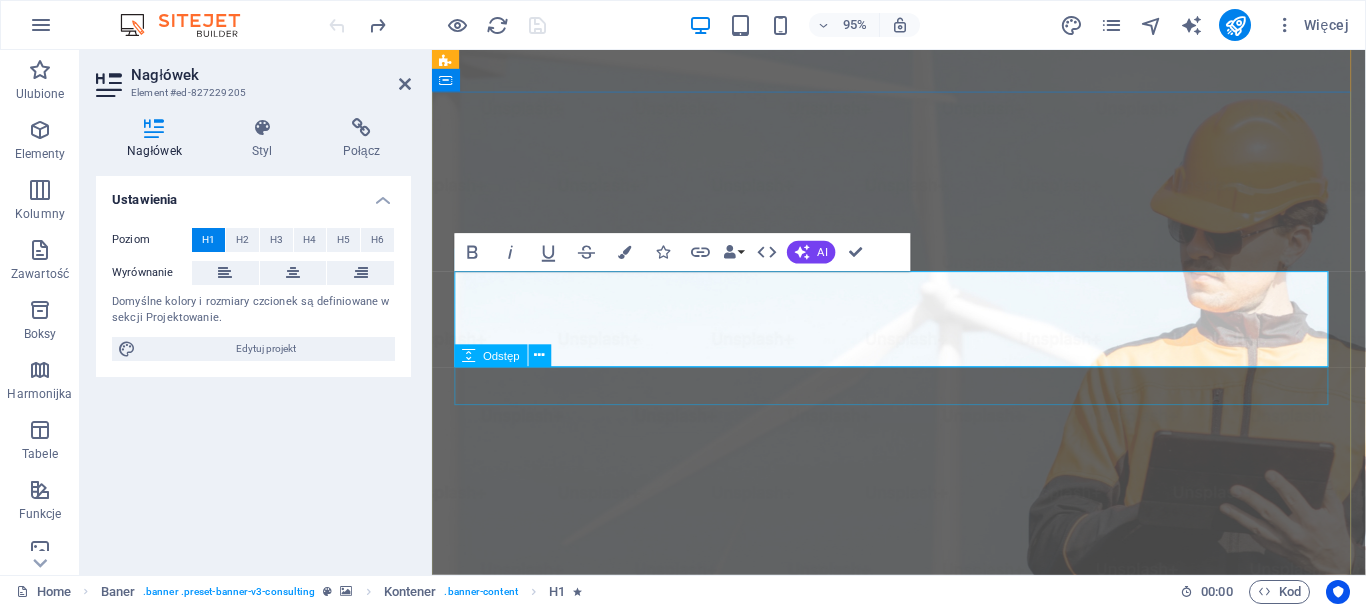 scroll, scrollTop: 200, scrollLeft: 0, axis: vertical 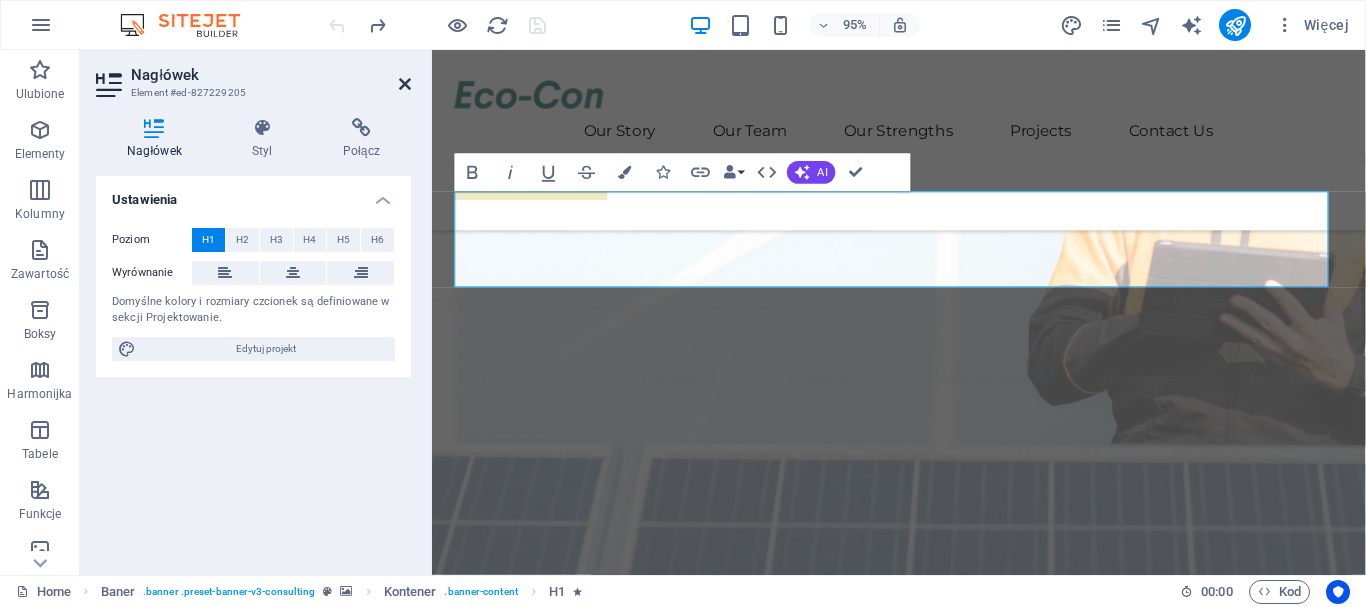 click at bounding box center [405, 84] 